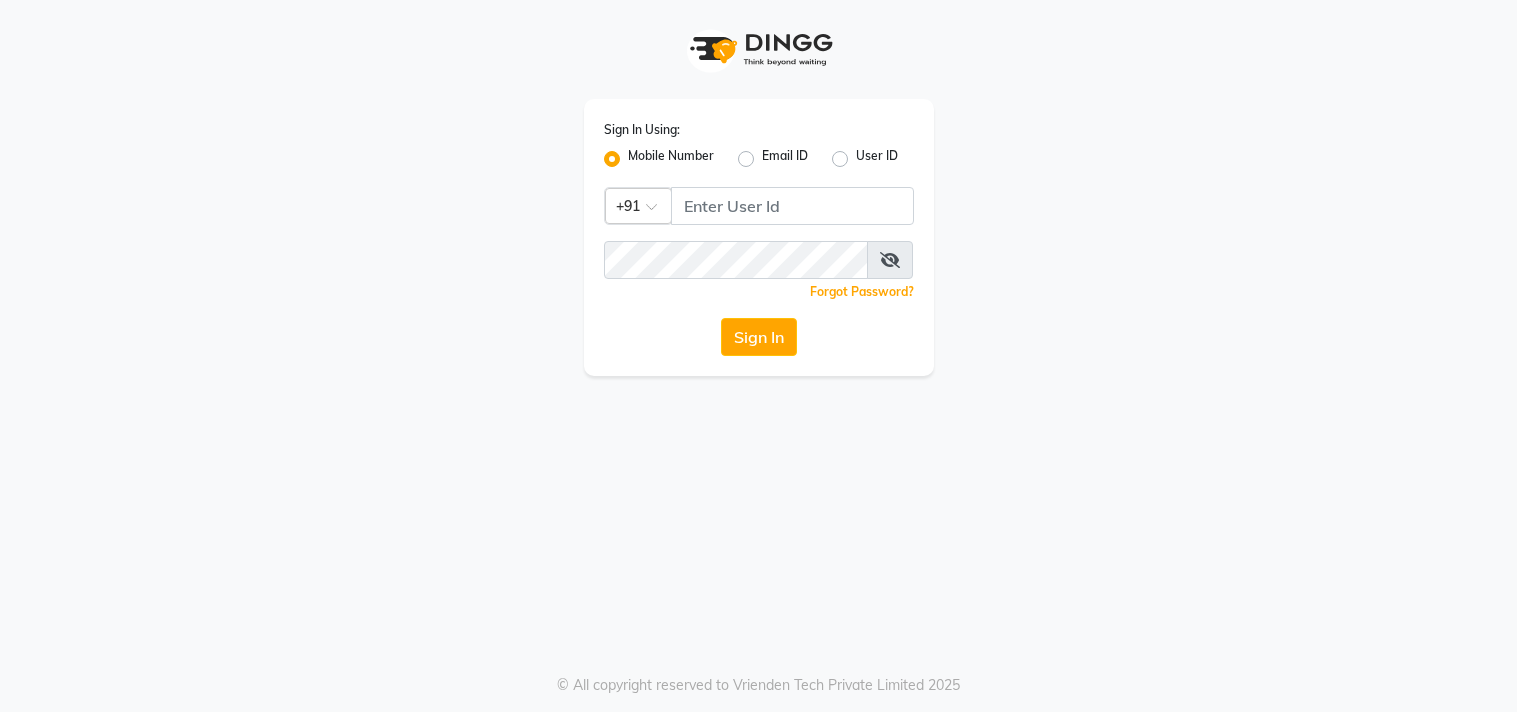 scroll, scrollTop: 0, scrollLeft: 0, axis: both 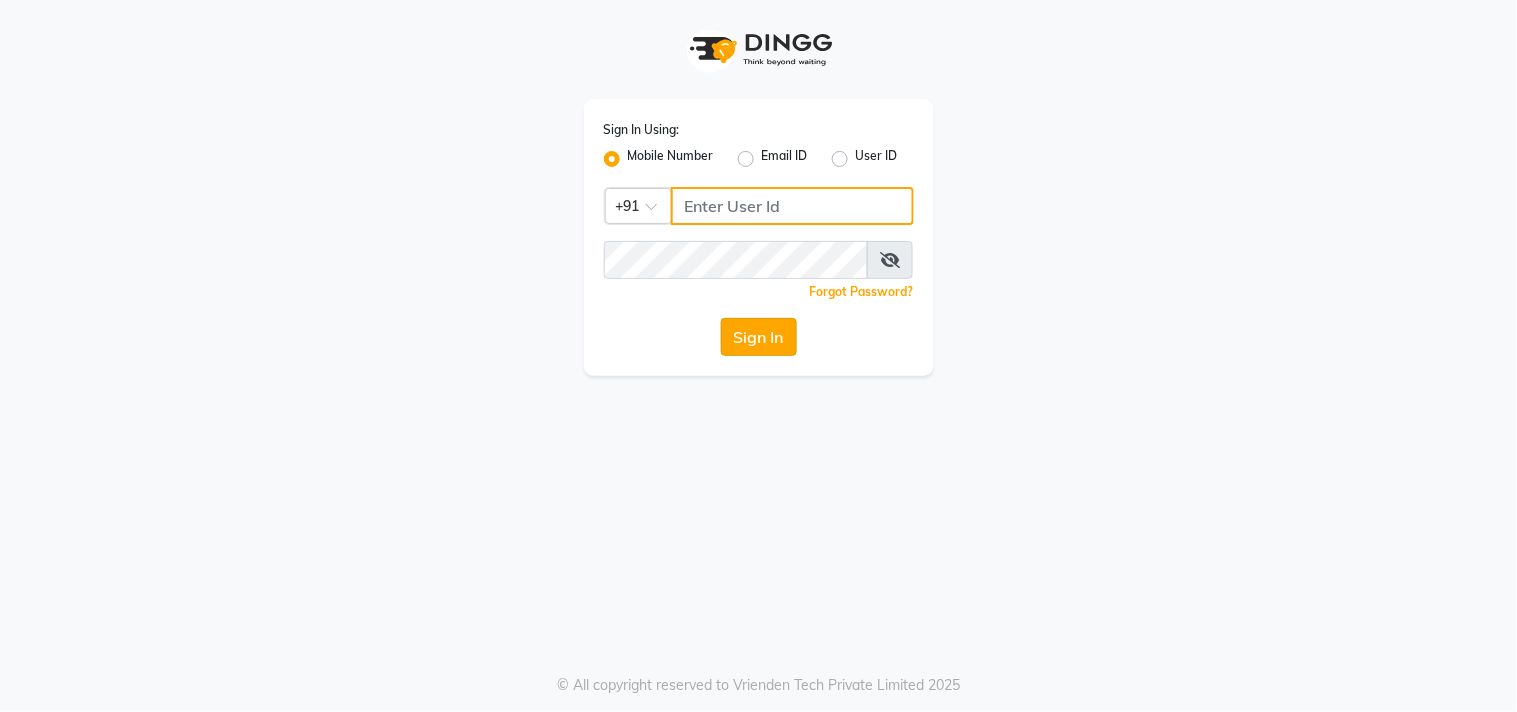 type on "9071277127" 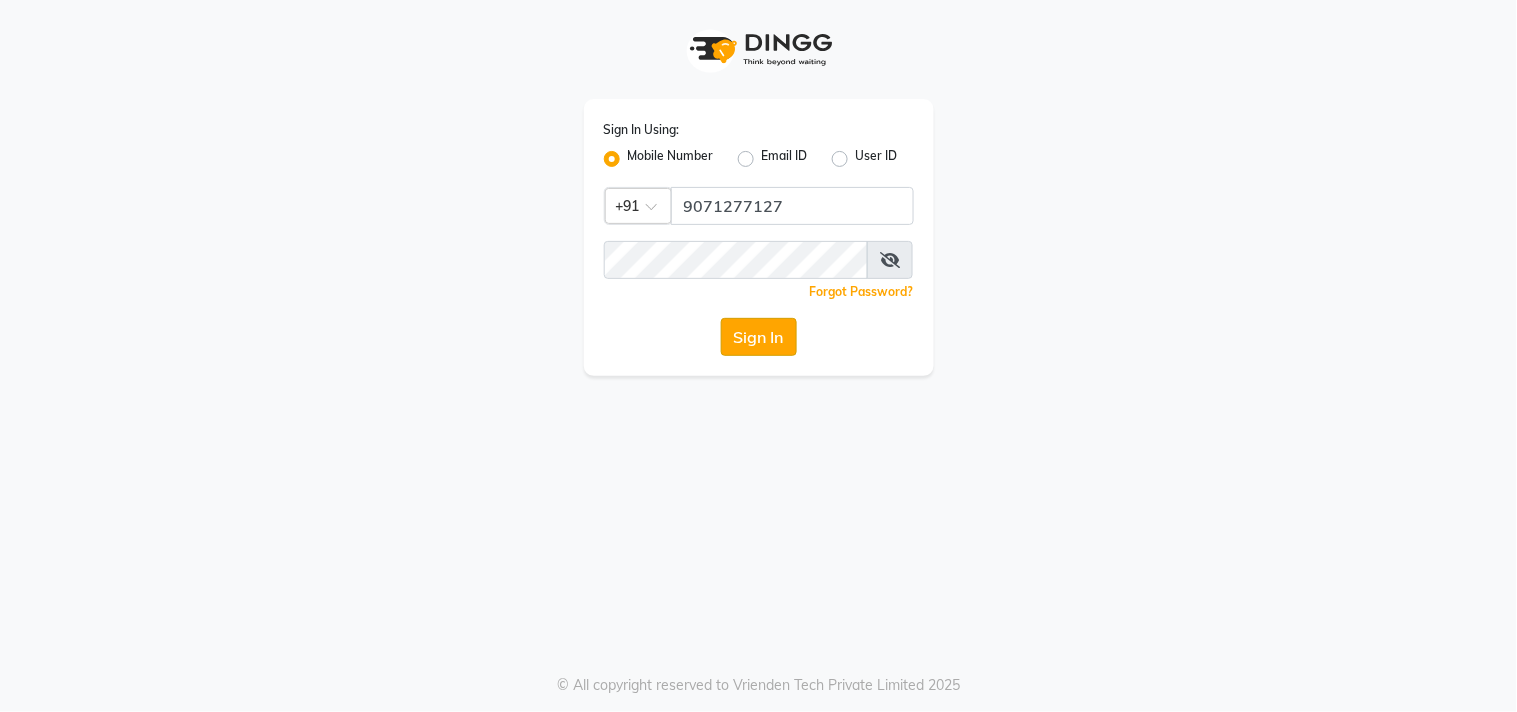 click on "Sign In" 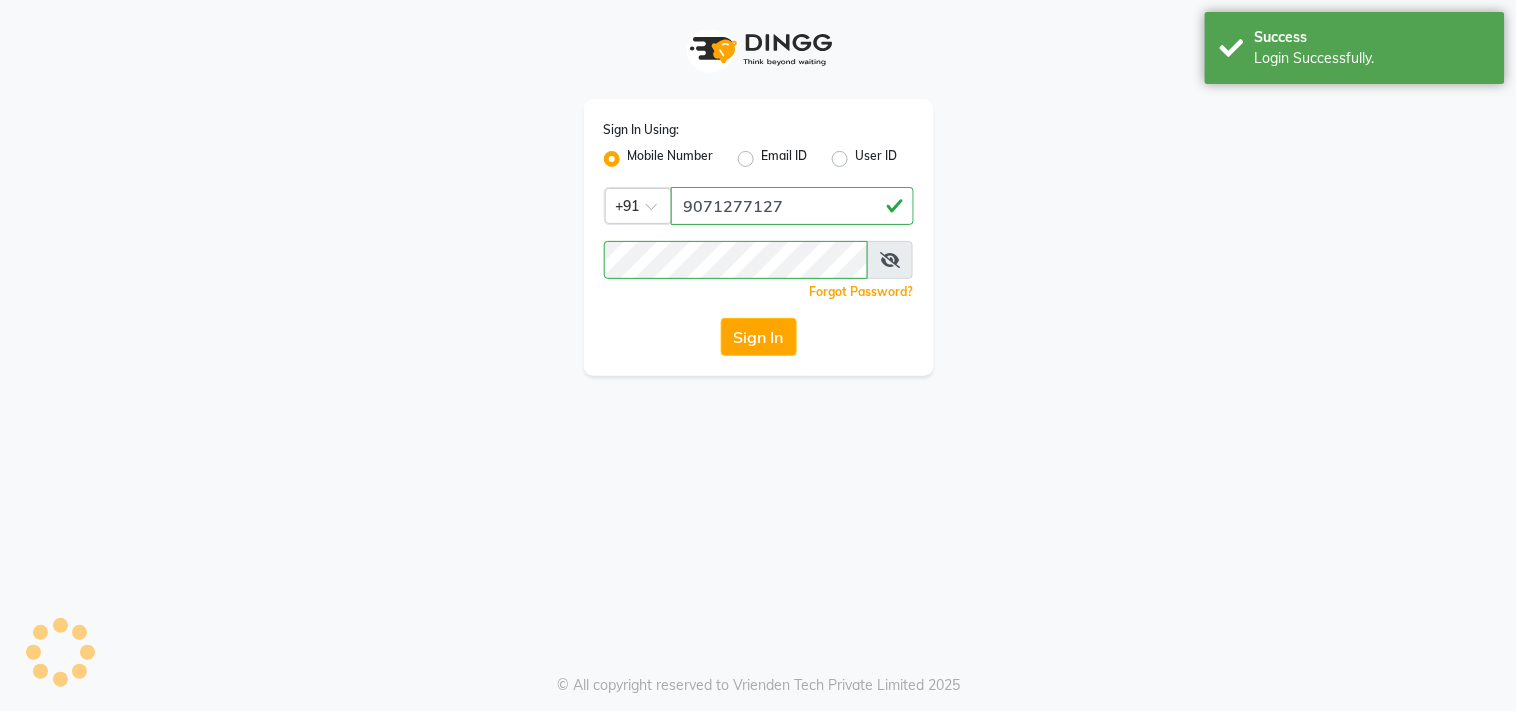 select on "service" 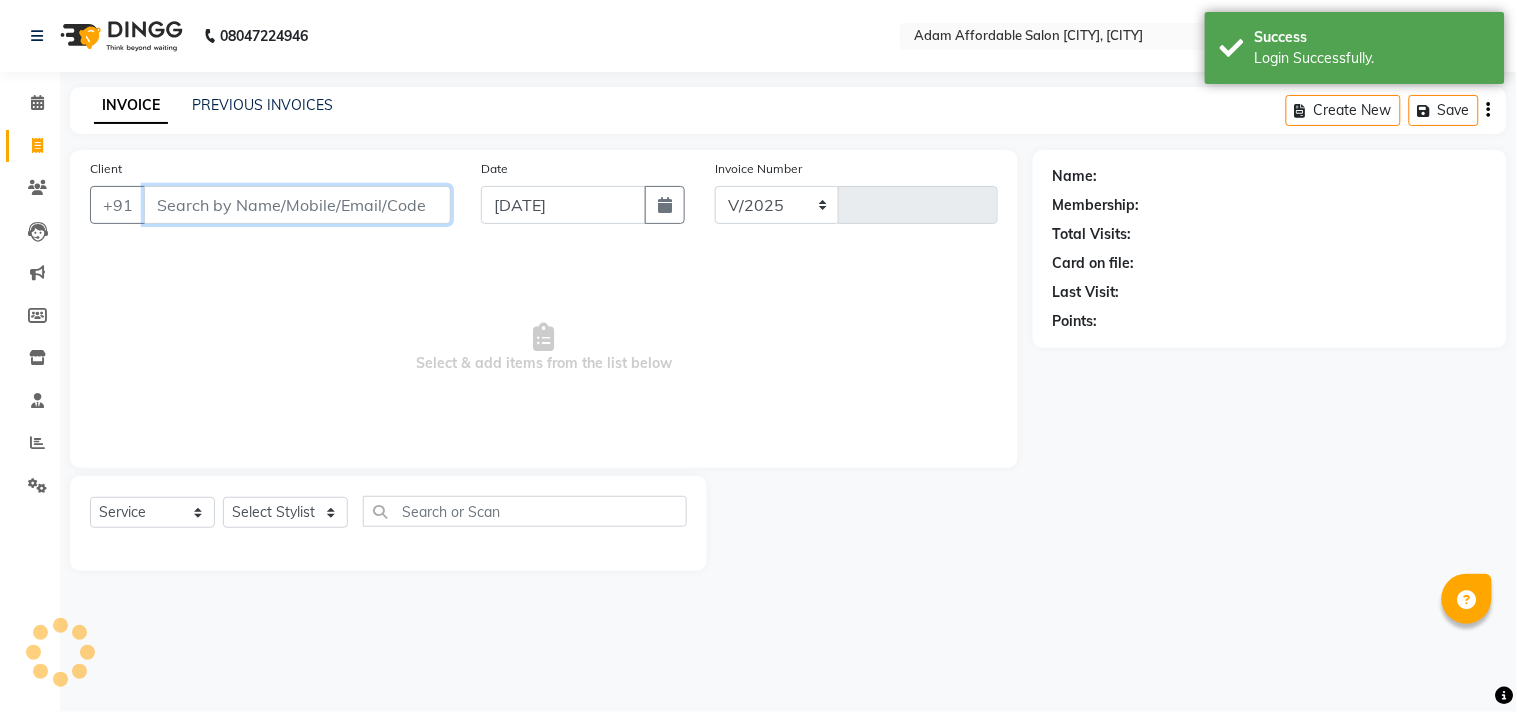 select on "en" 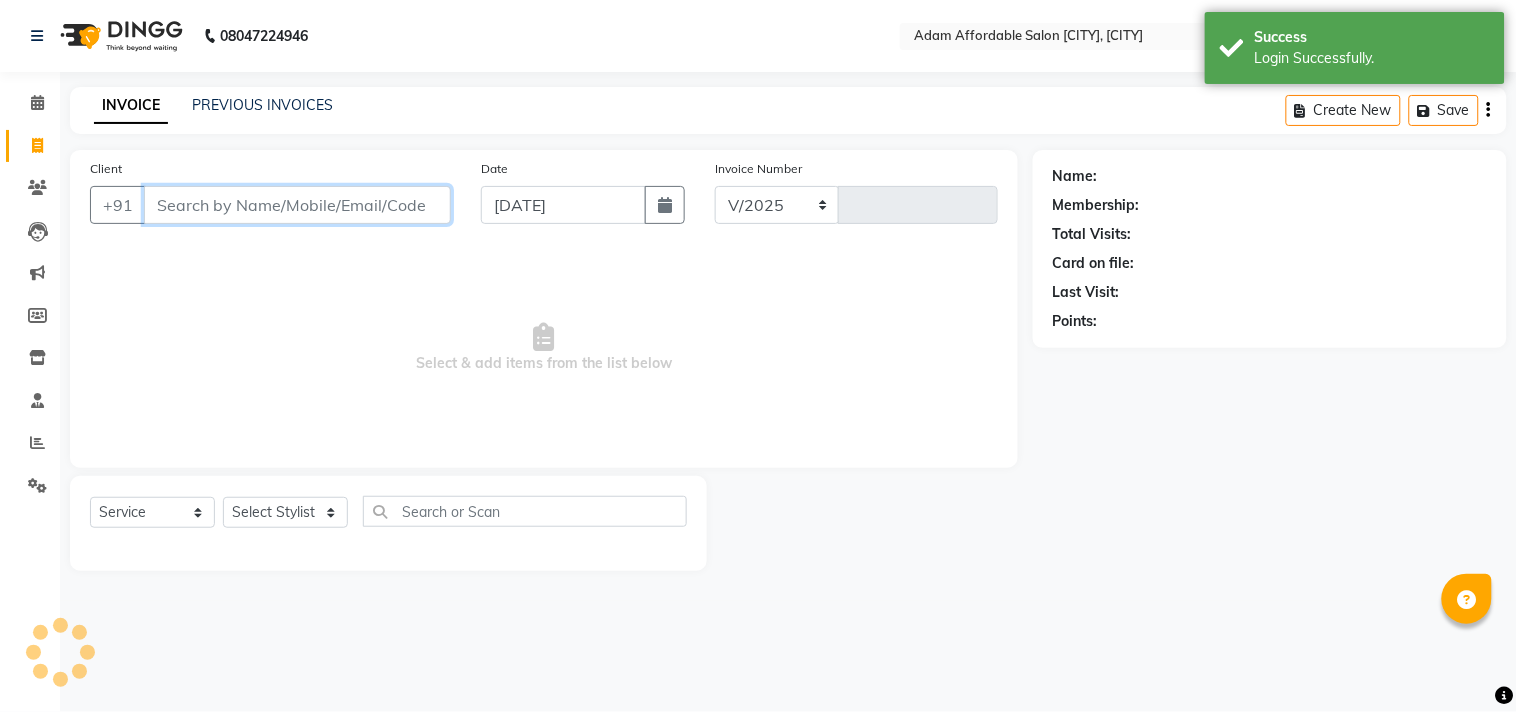 select on "8329" 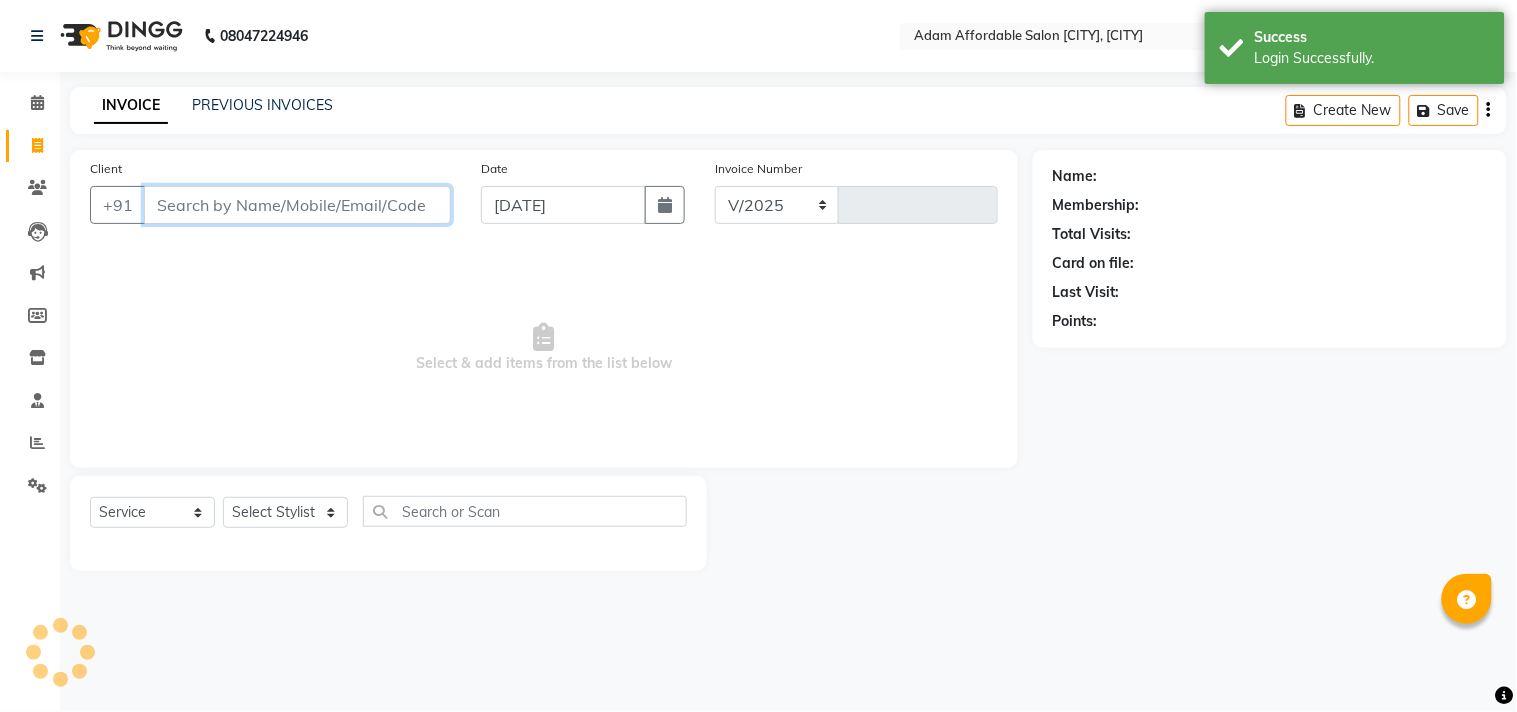 type on "2573" 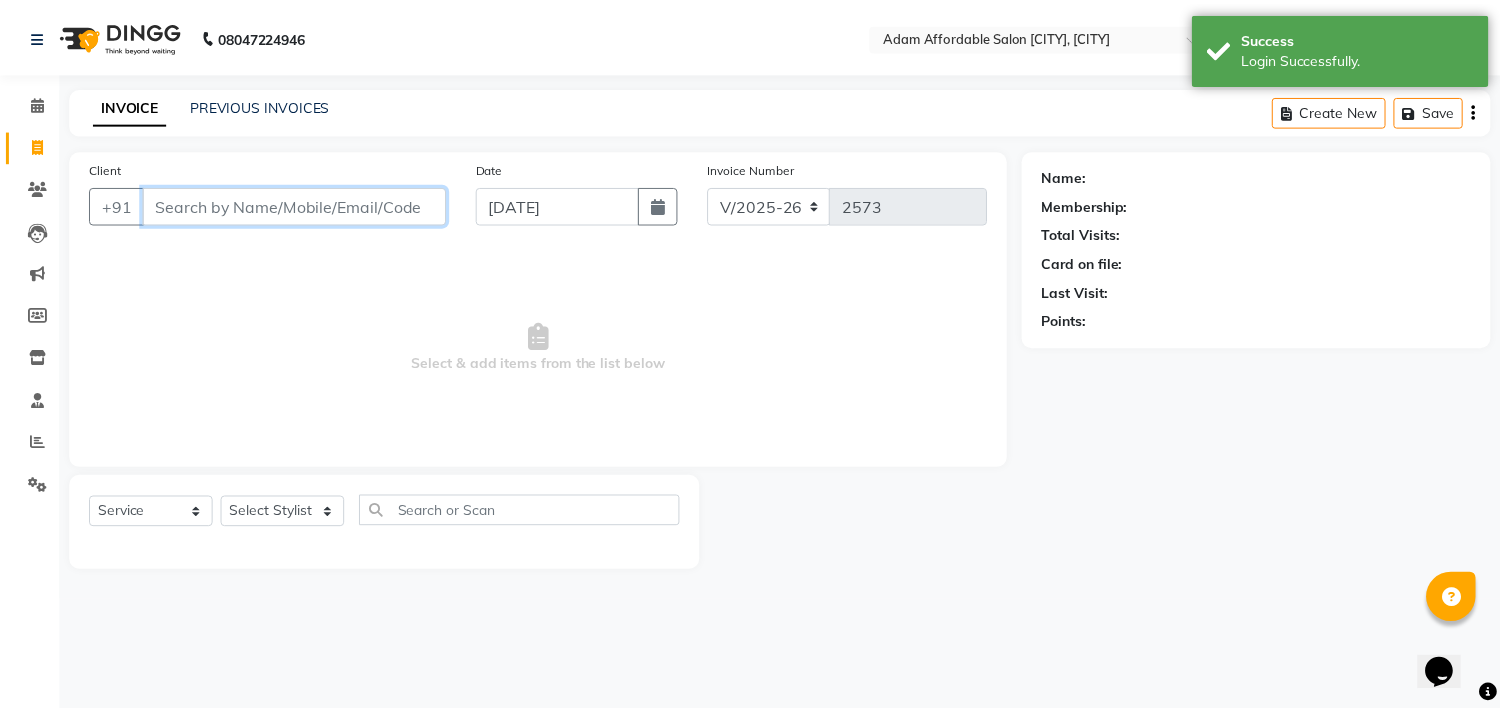 scroll, scrollTop: 0, scrollLeft: 0, axis: both 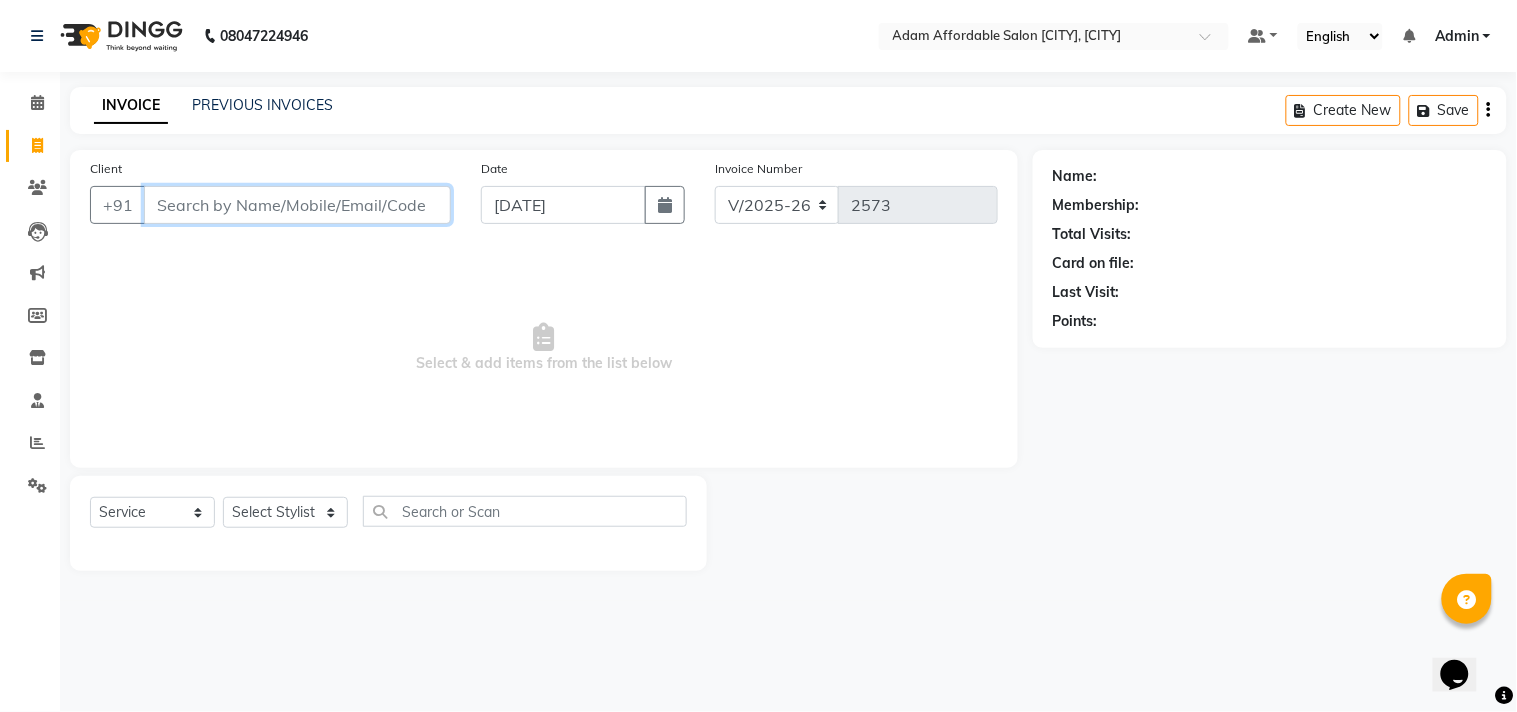 click on "Client" at bounding box center (297, 205) 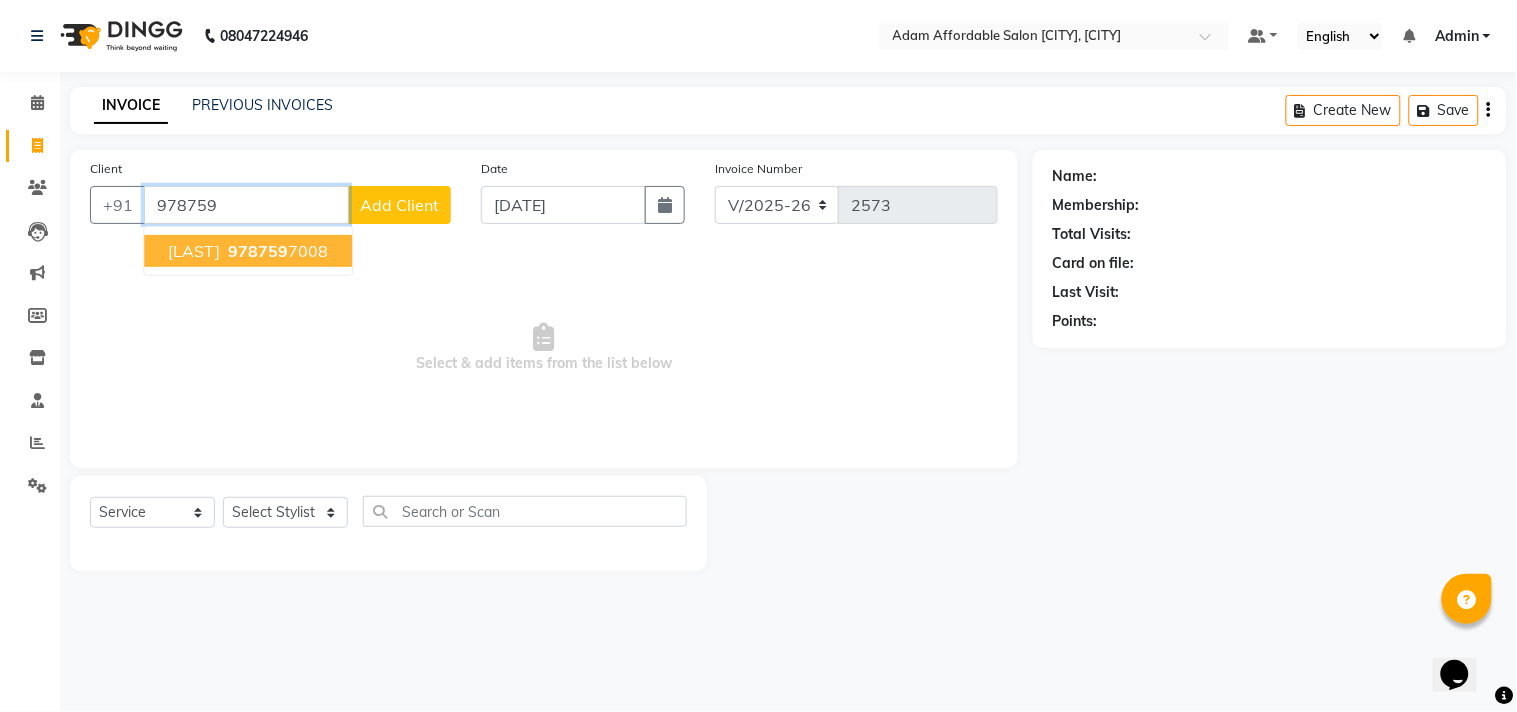 click on "978759" at bounding box center (258, 251) 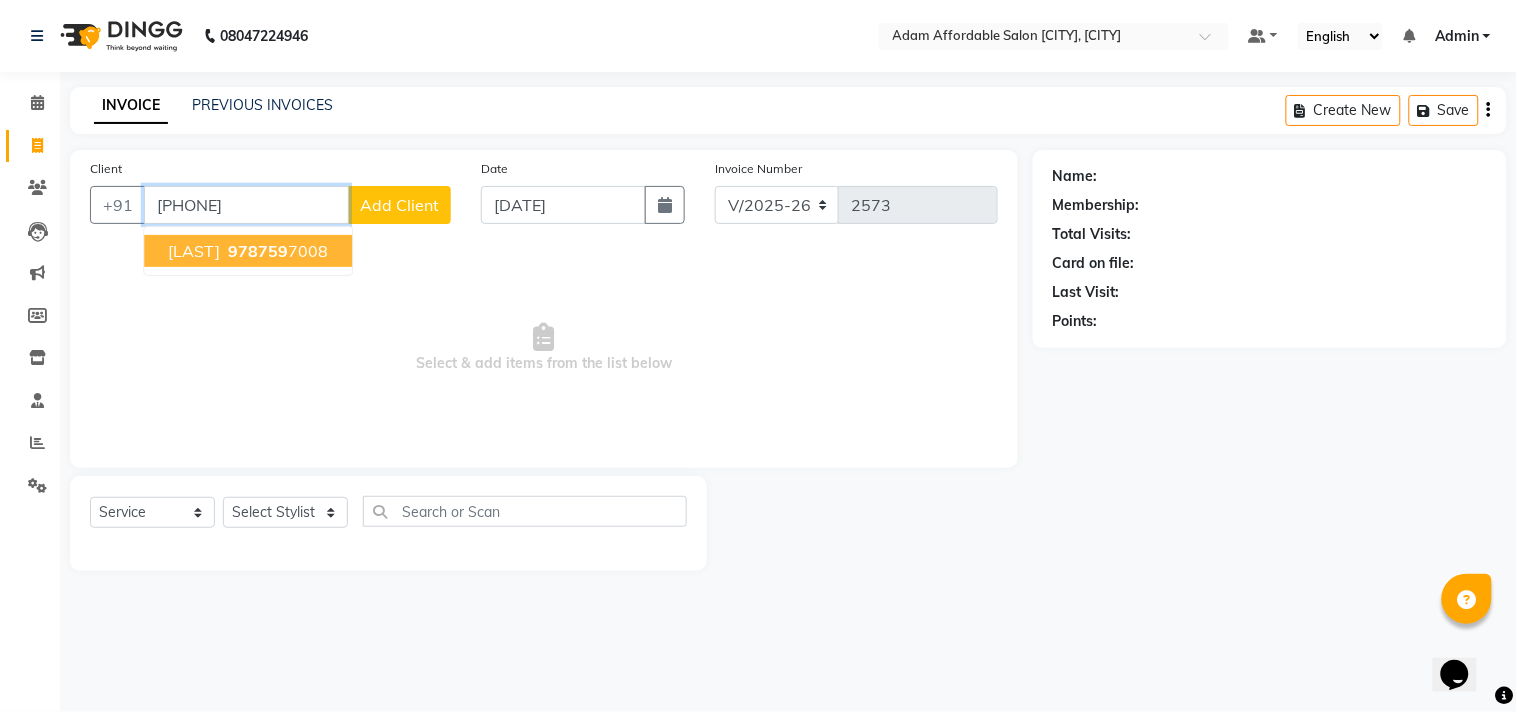 type on "[PHONE]" 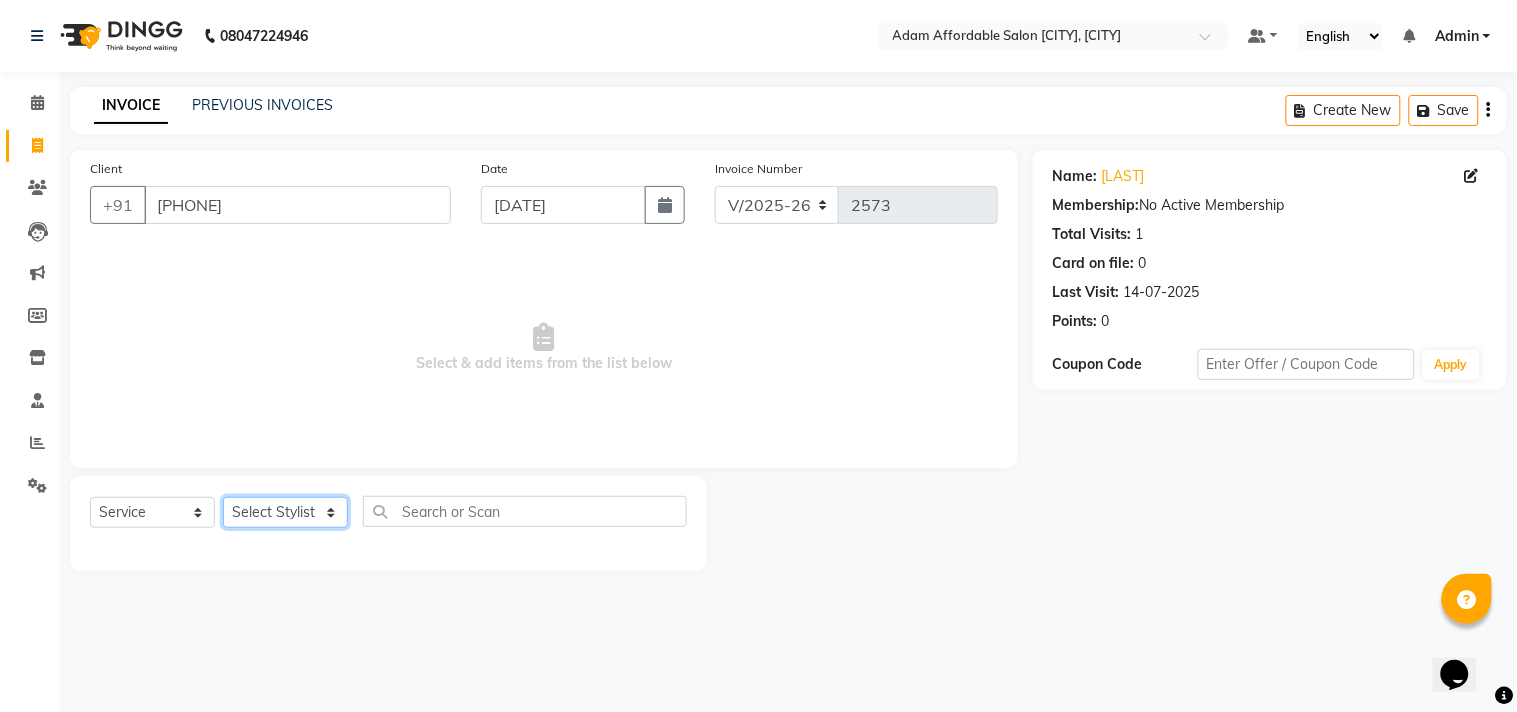click on "Select Stylist Admin [LAST] [LAST] [LAST] [LAST] [LAST] [LAST] [LAST] [LAST]" 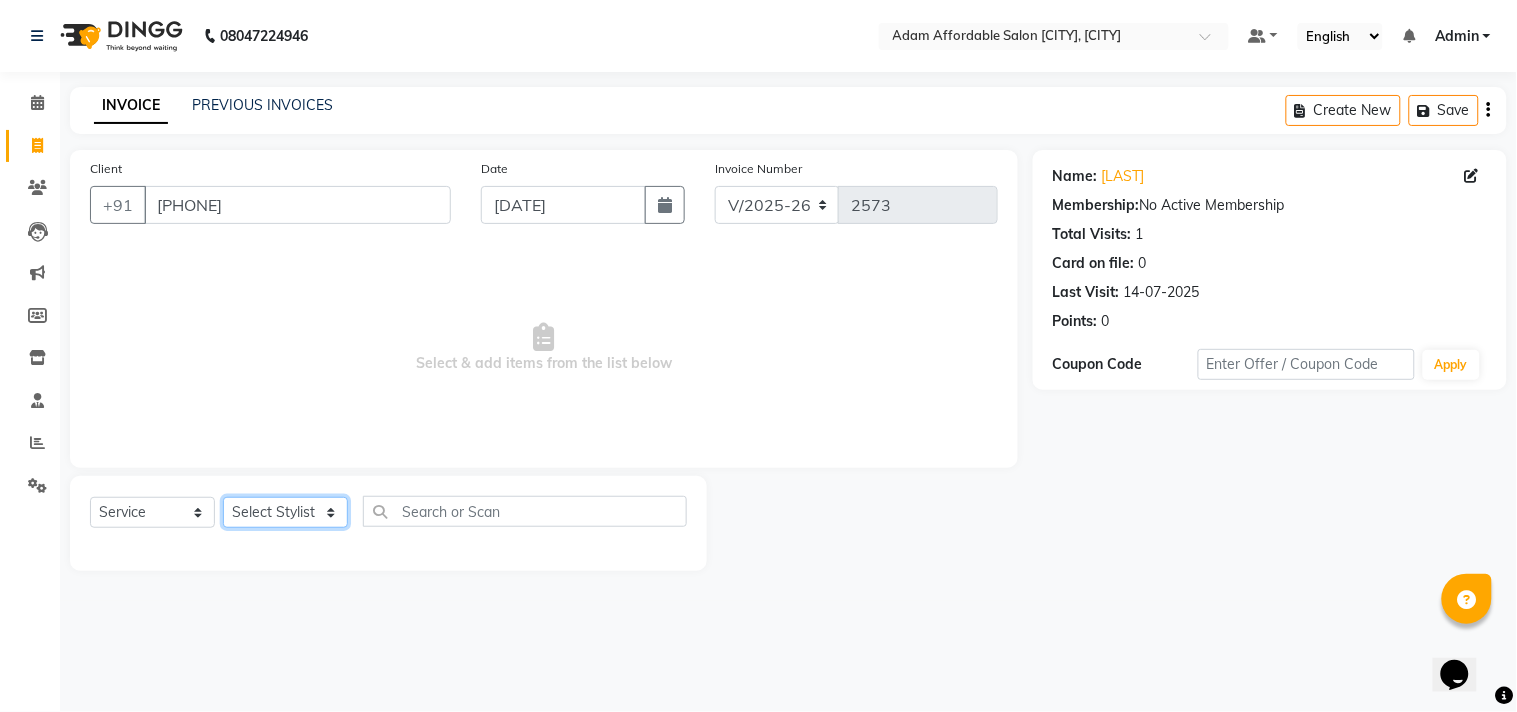 select on "85801" 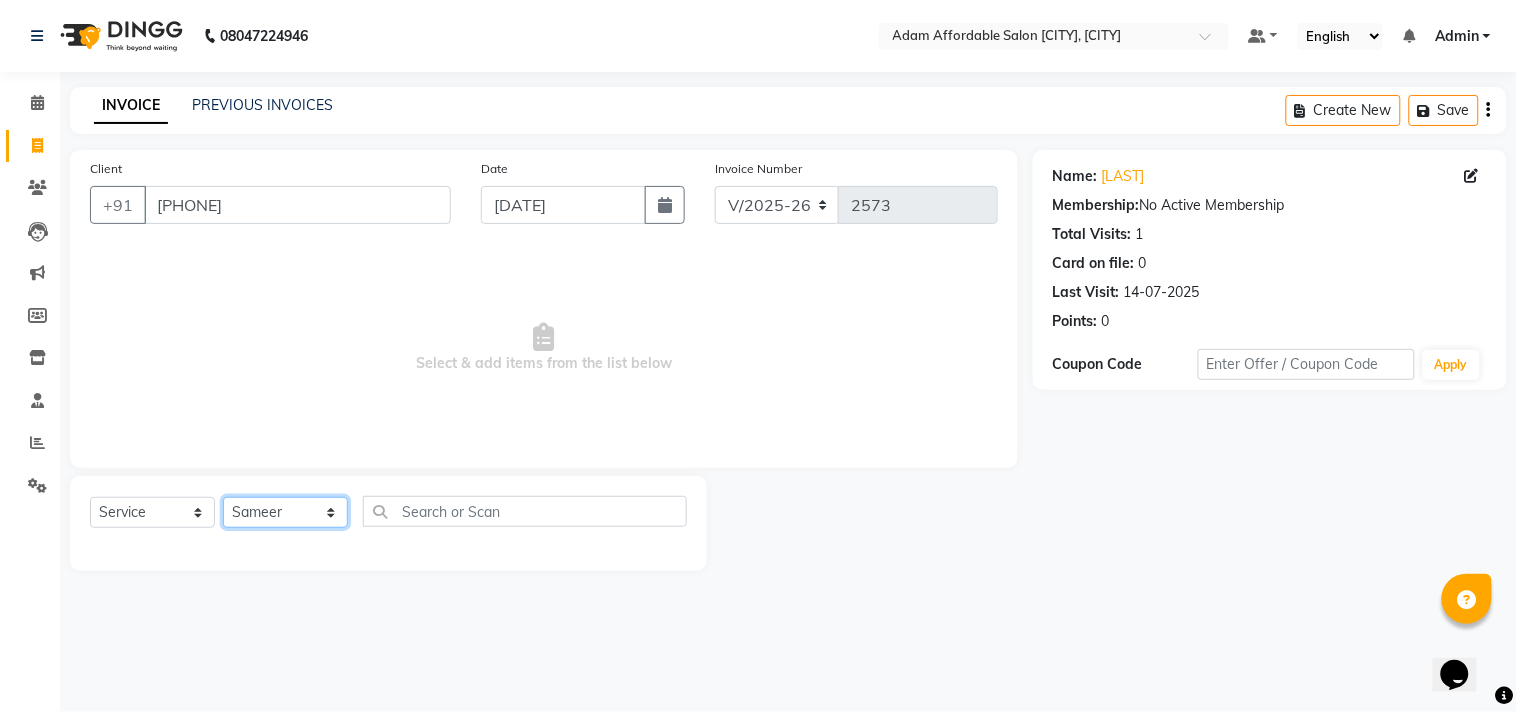 click on "Select Stylist Admin [LAST] [LAST] [LAST] [LAST] [LAST] [LAST] [LAST] [LAST]" 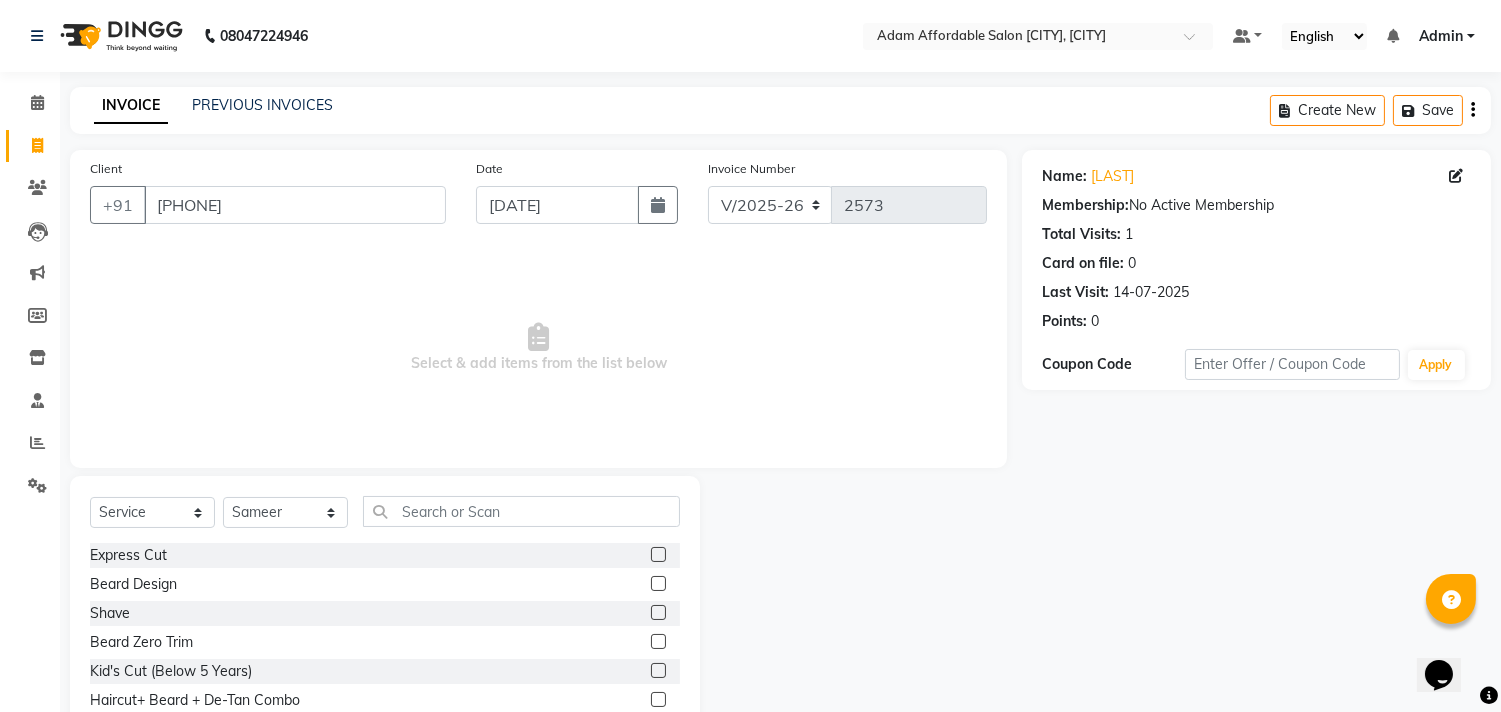 click 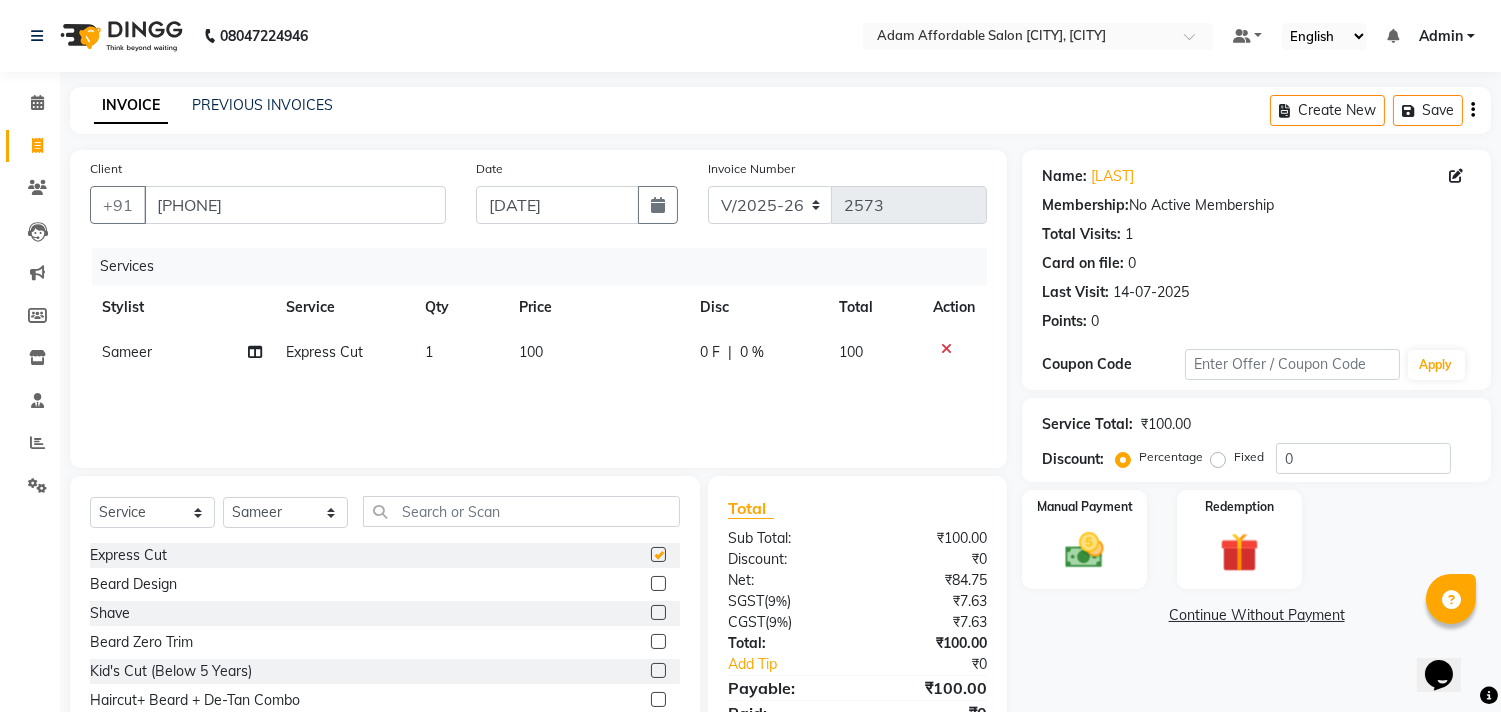 checkbox on "false" 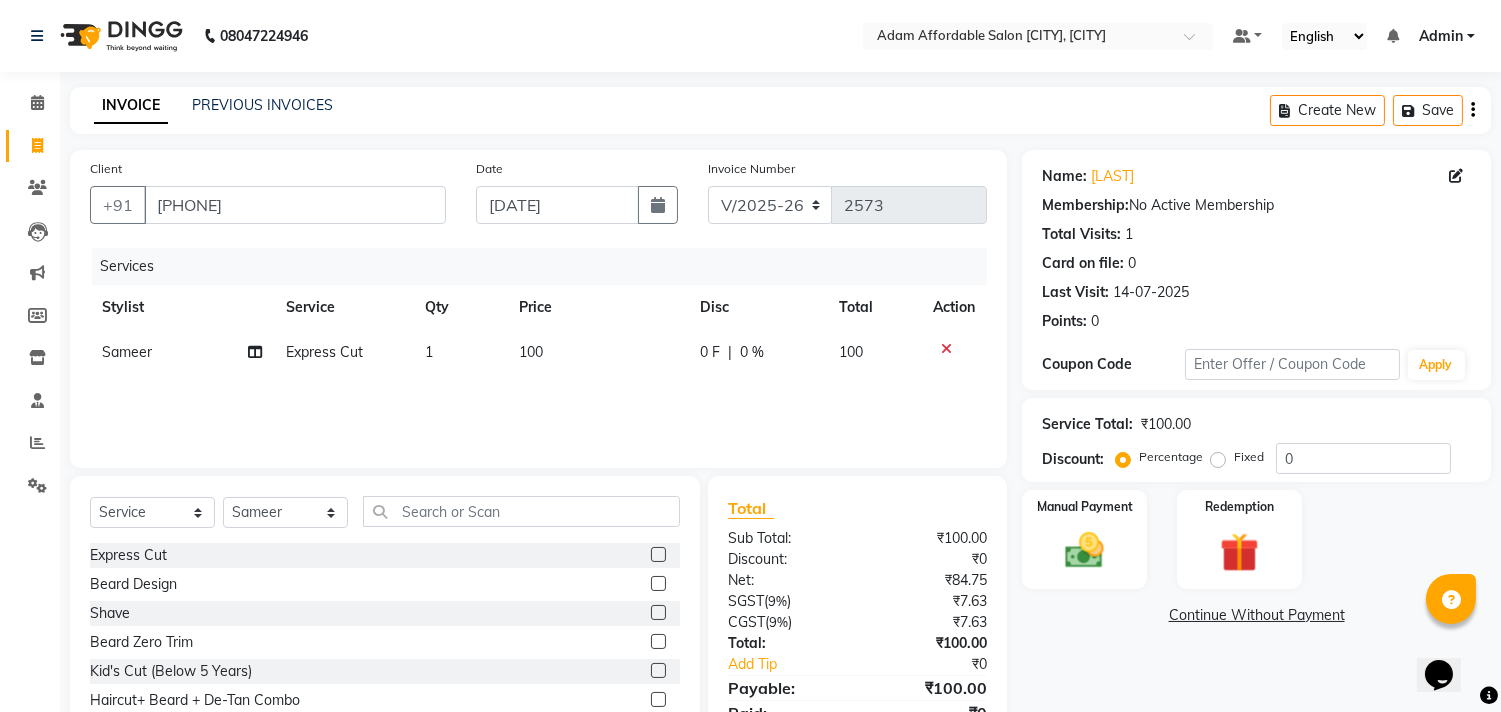 click 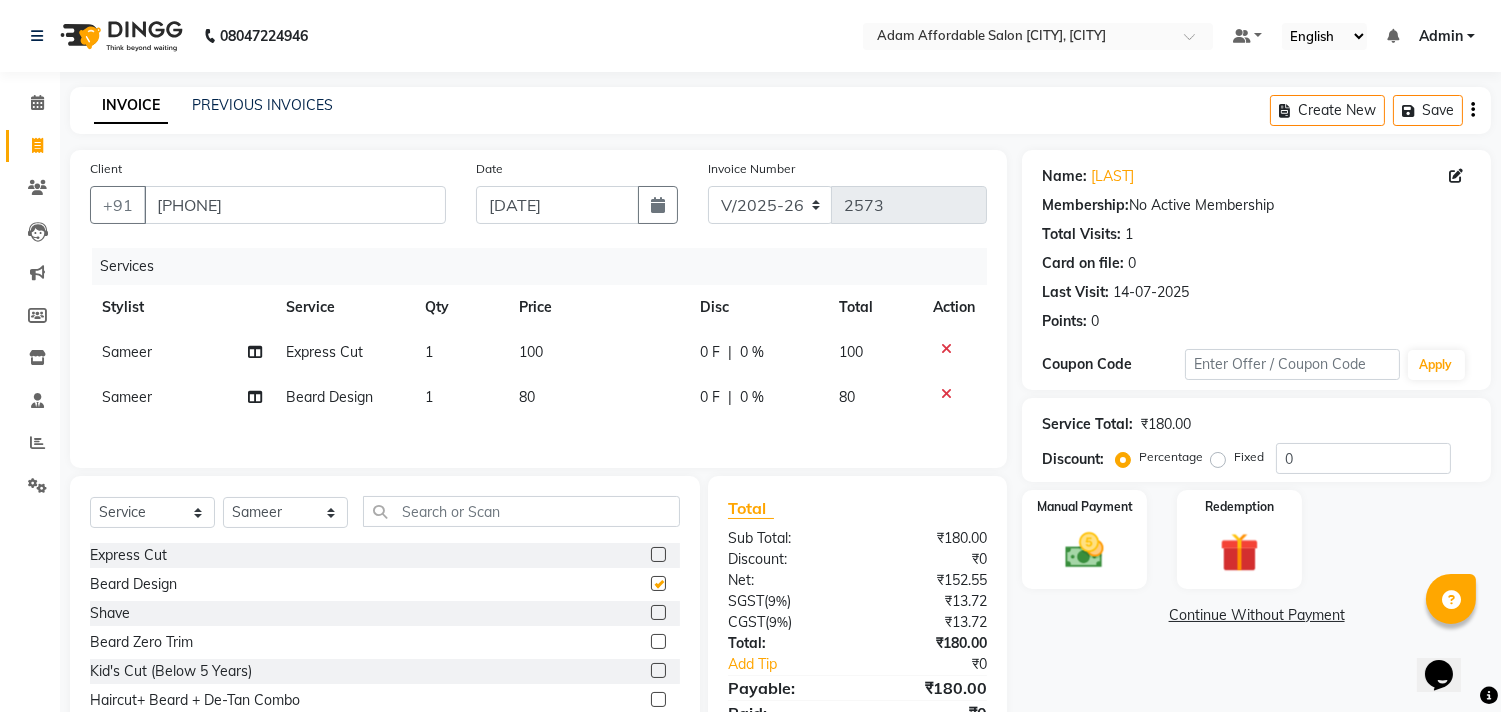 checkbox on "false" 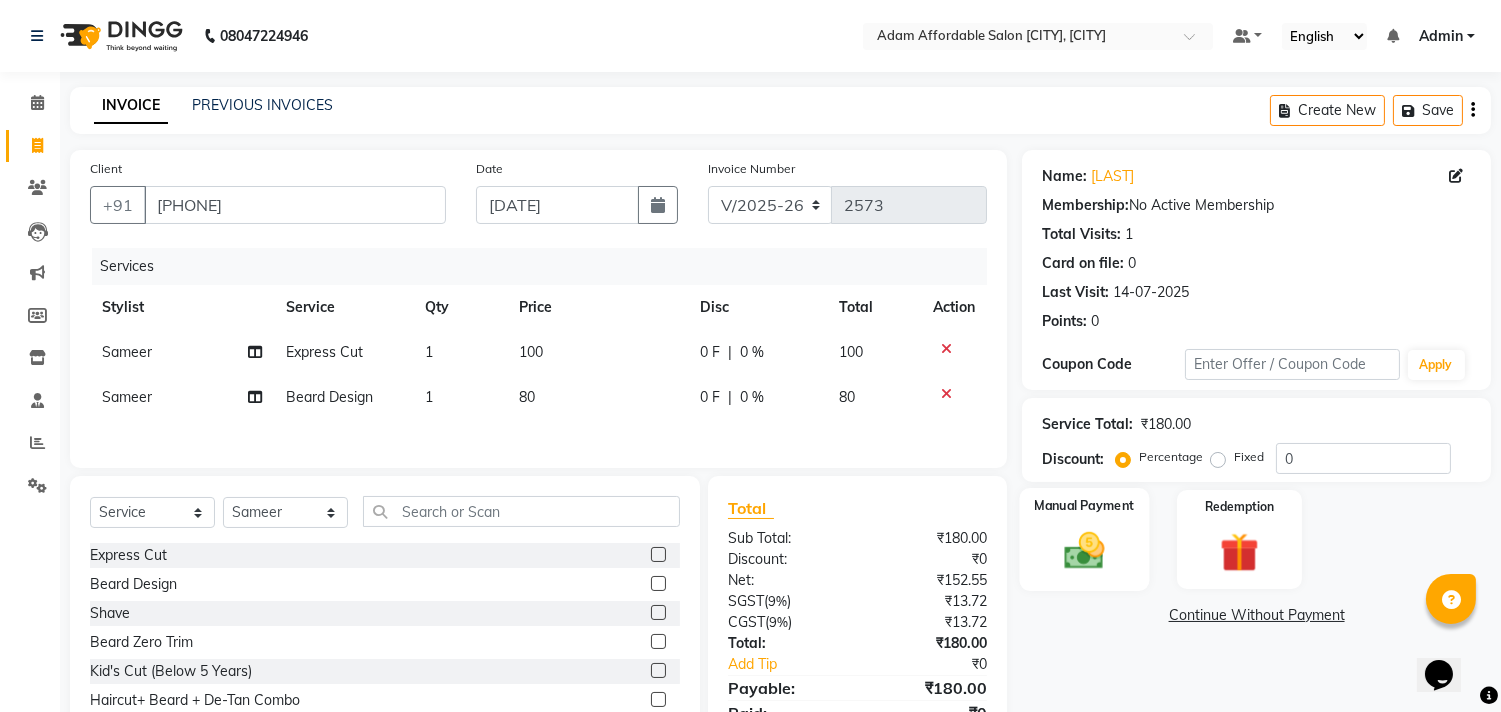click on "Manual Payment" 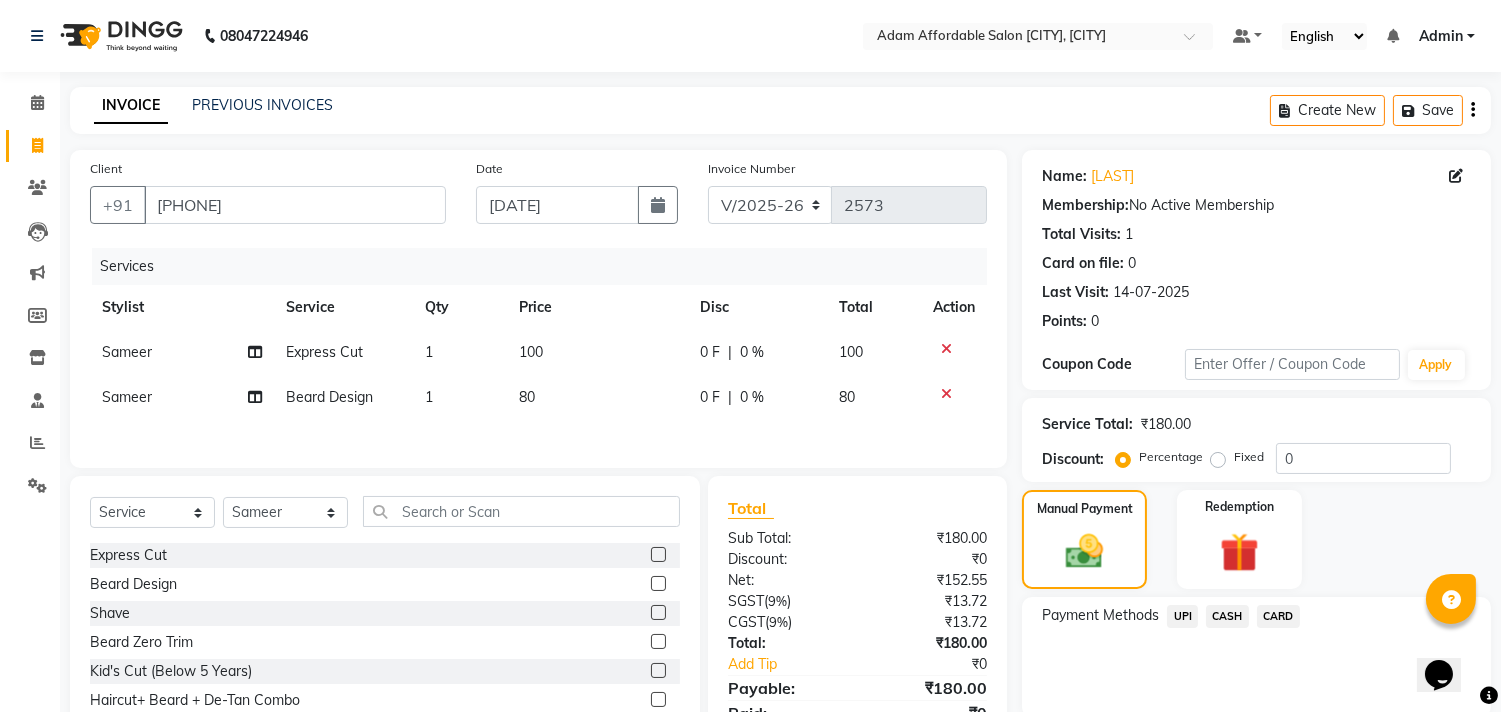 click on "CASH" 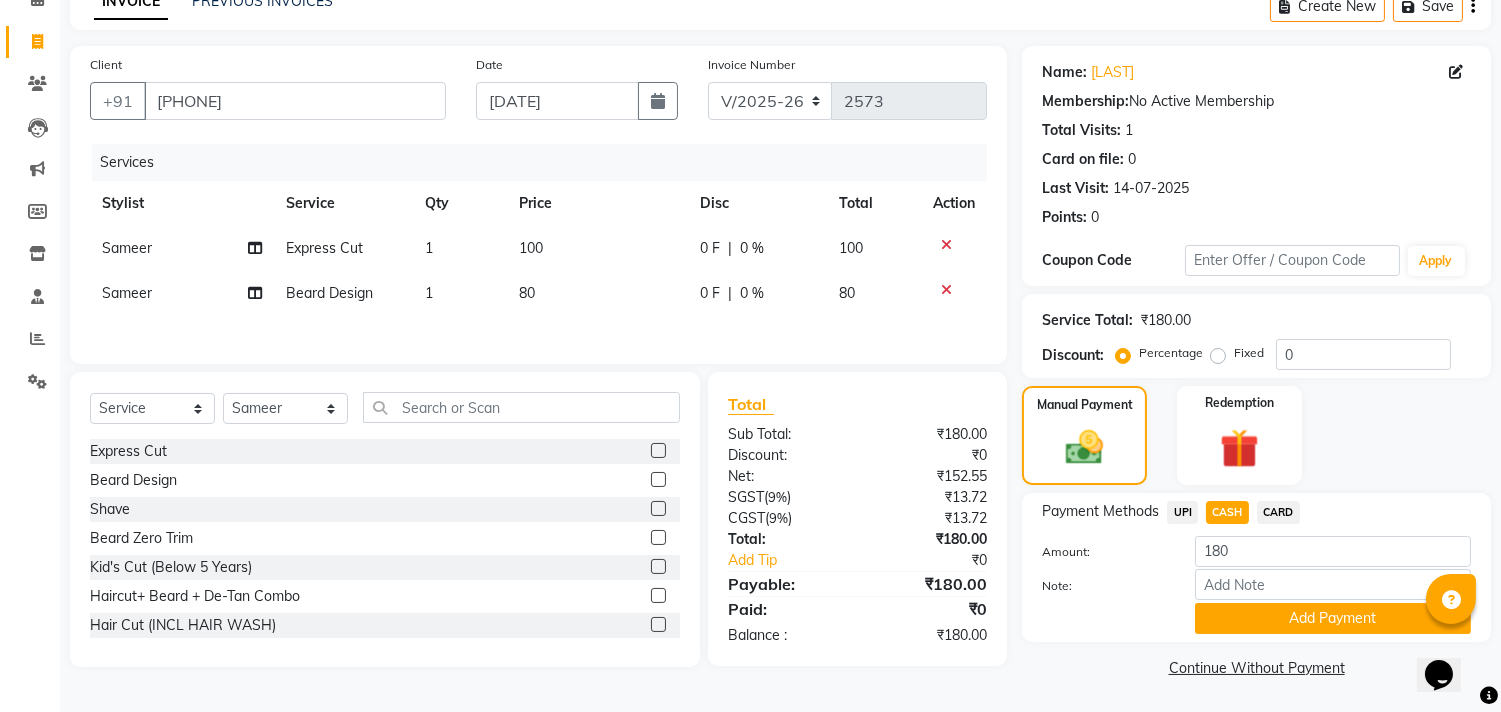 click on "Add Payment" 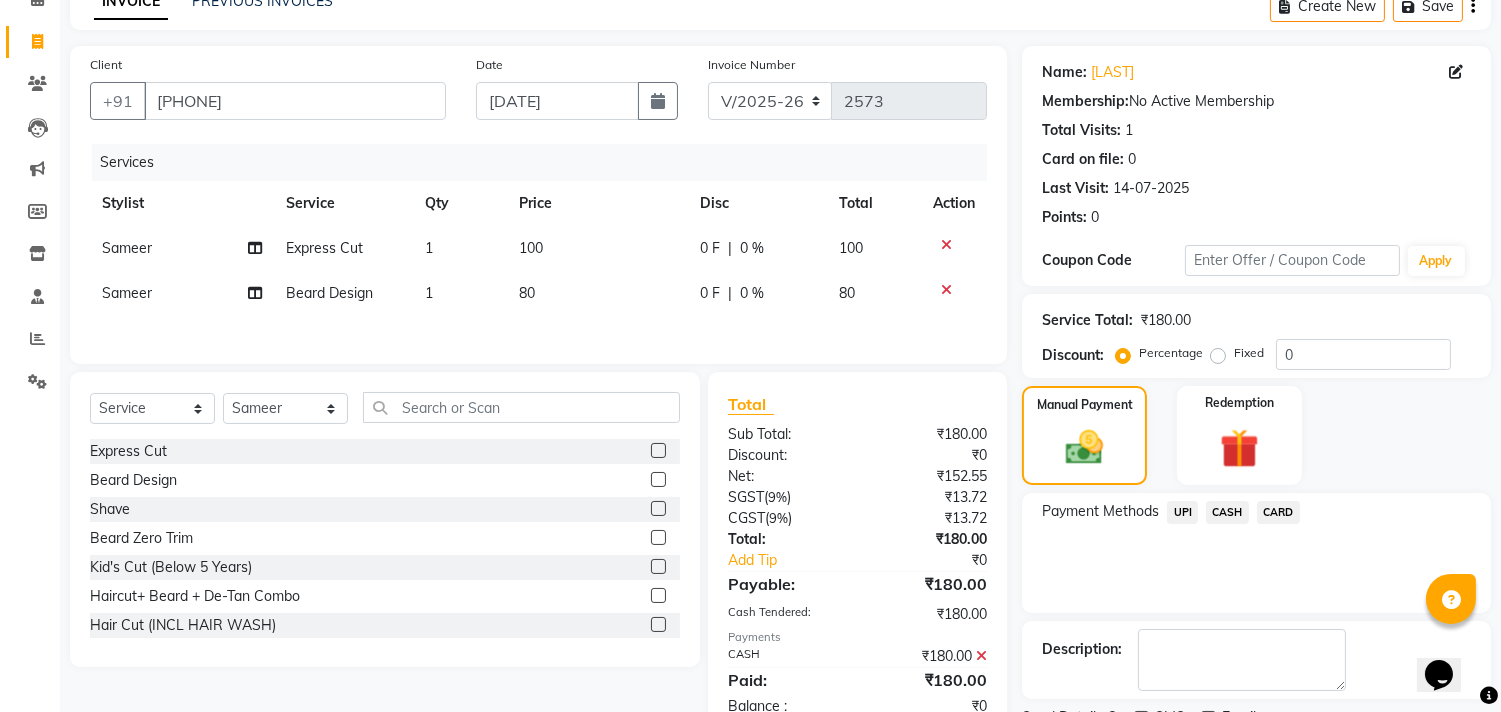 scroll, scrollTop: 187, scrollLeft: 0, axis: vertical 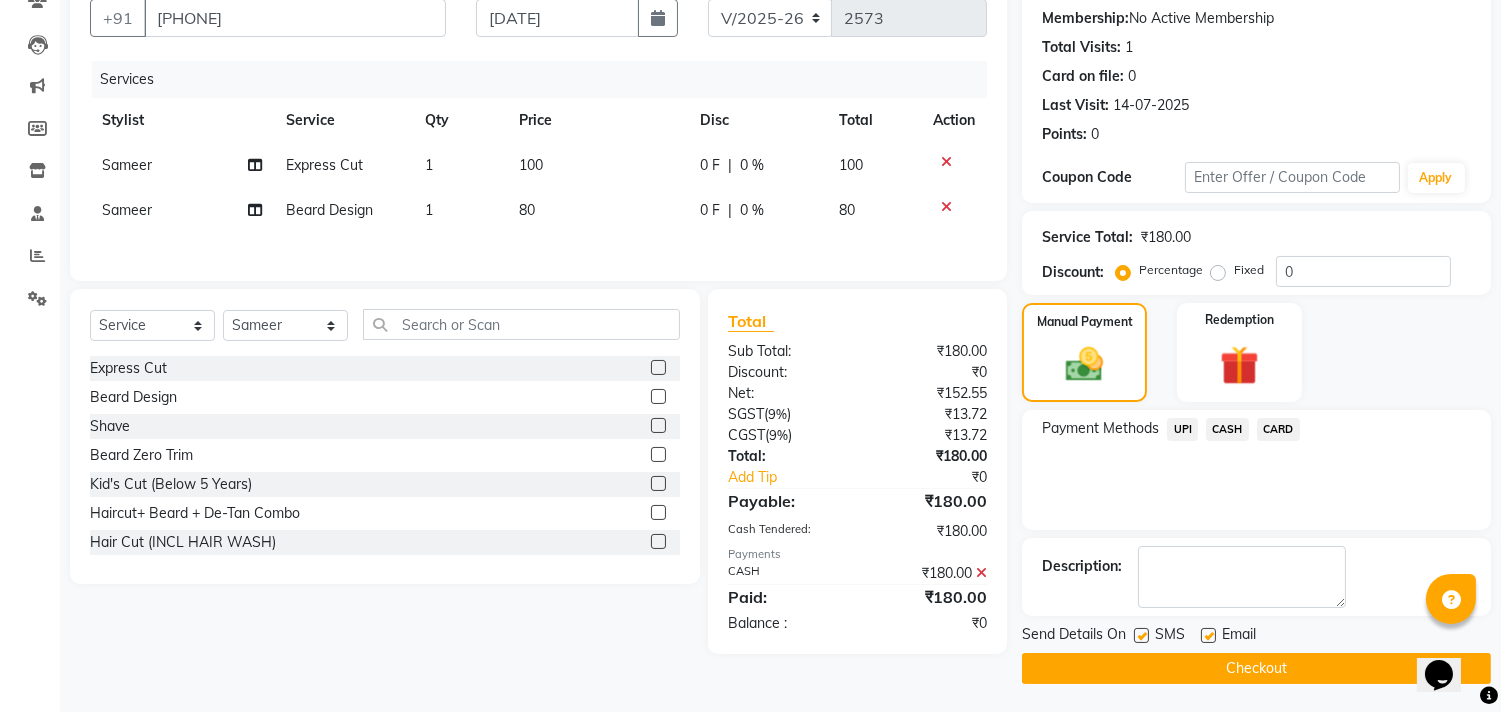 click on "Checkout" 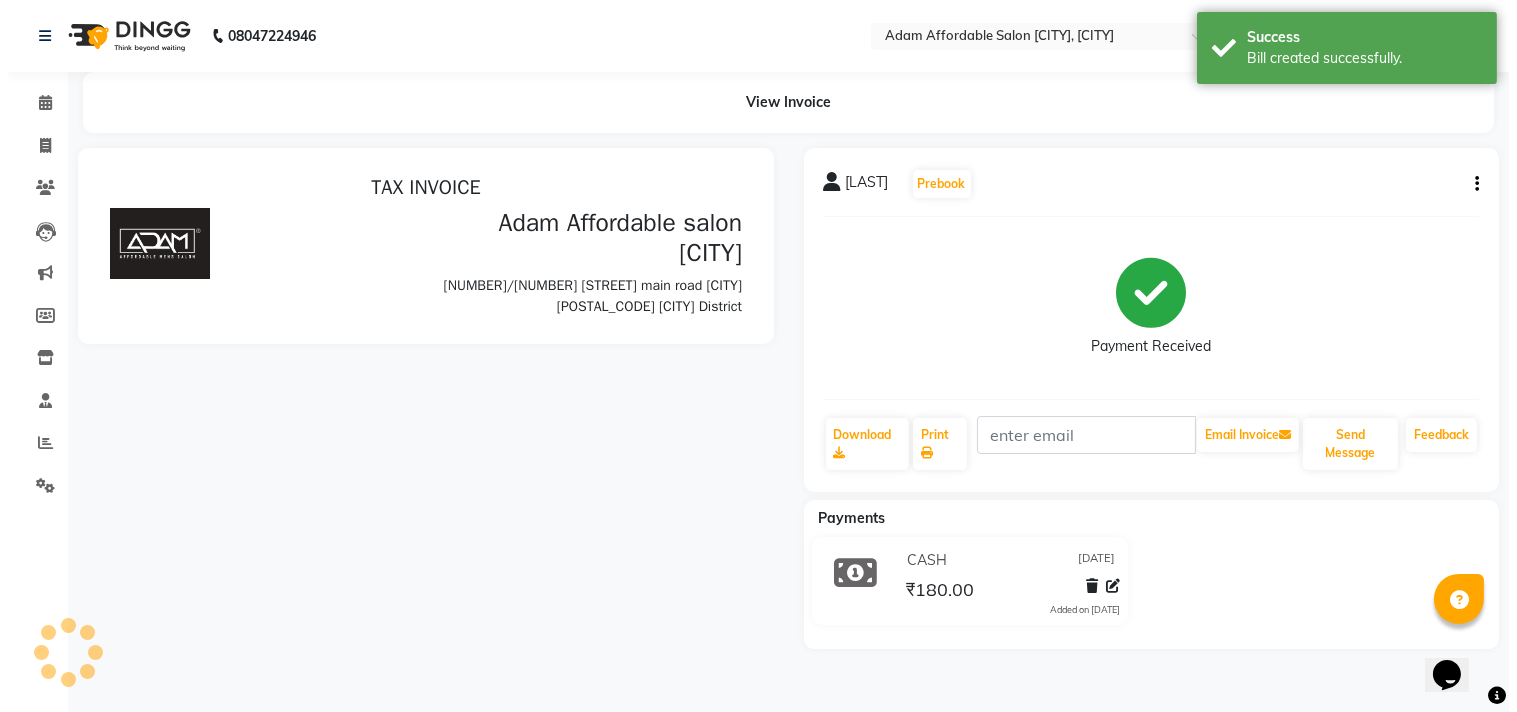 scroll, scrollTop: 0, scrollLeft: 0, axis: both 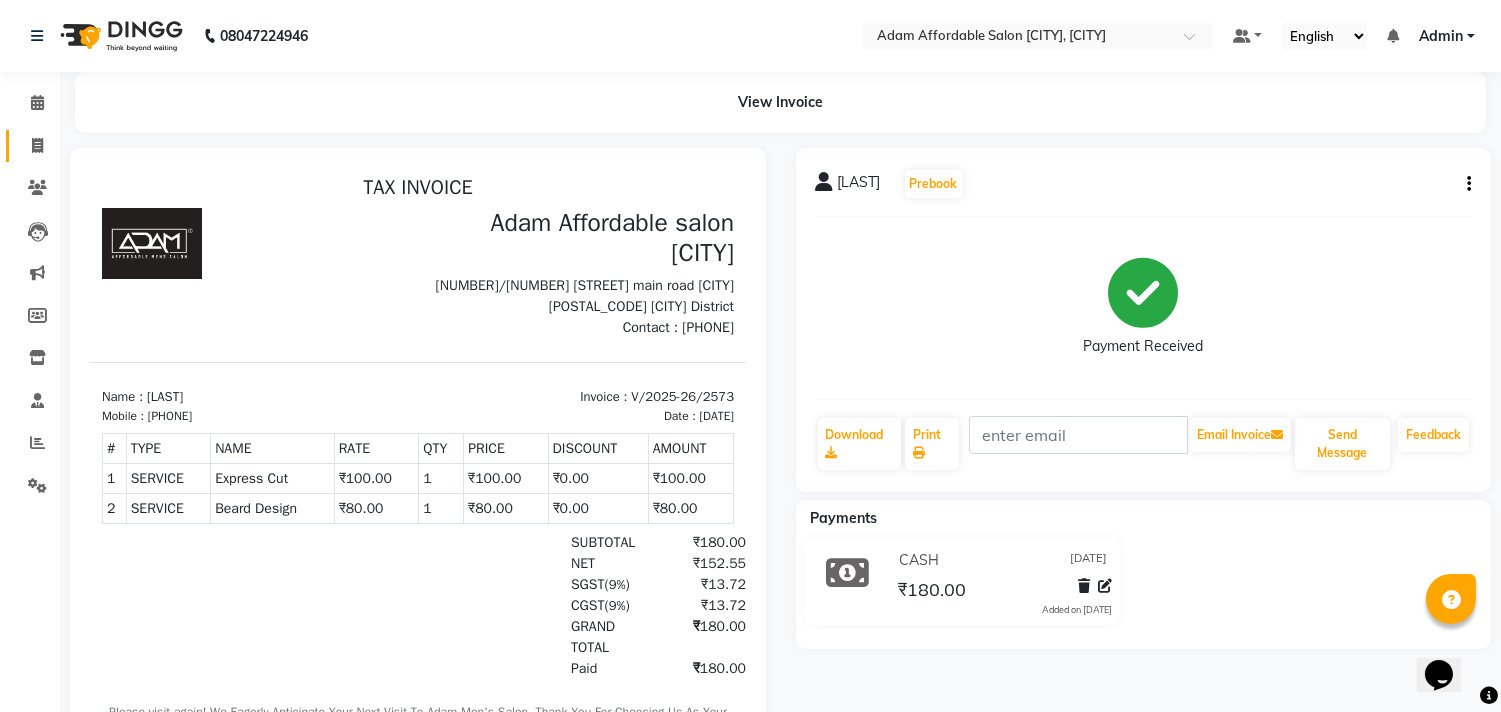 click on "Invoice" 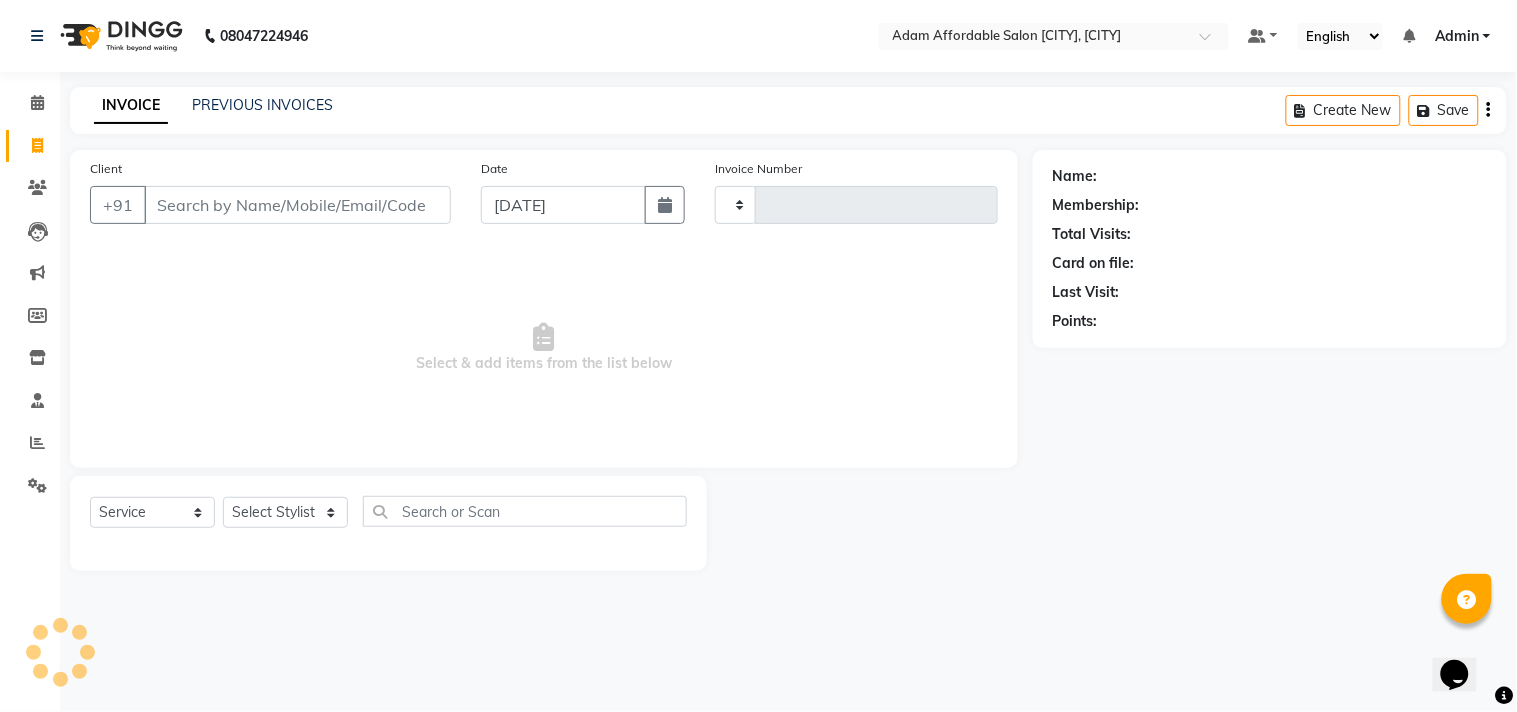 type on "2574" 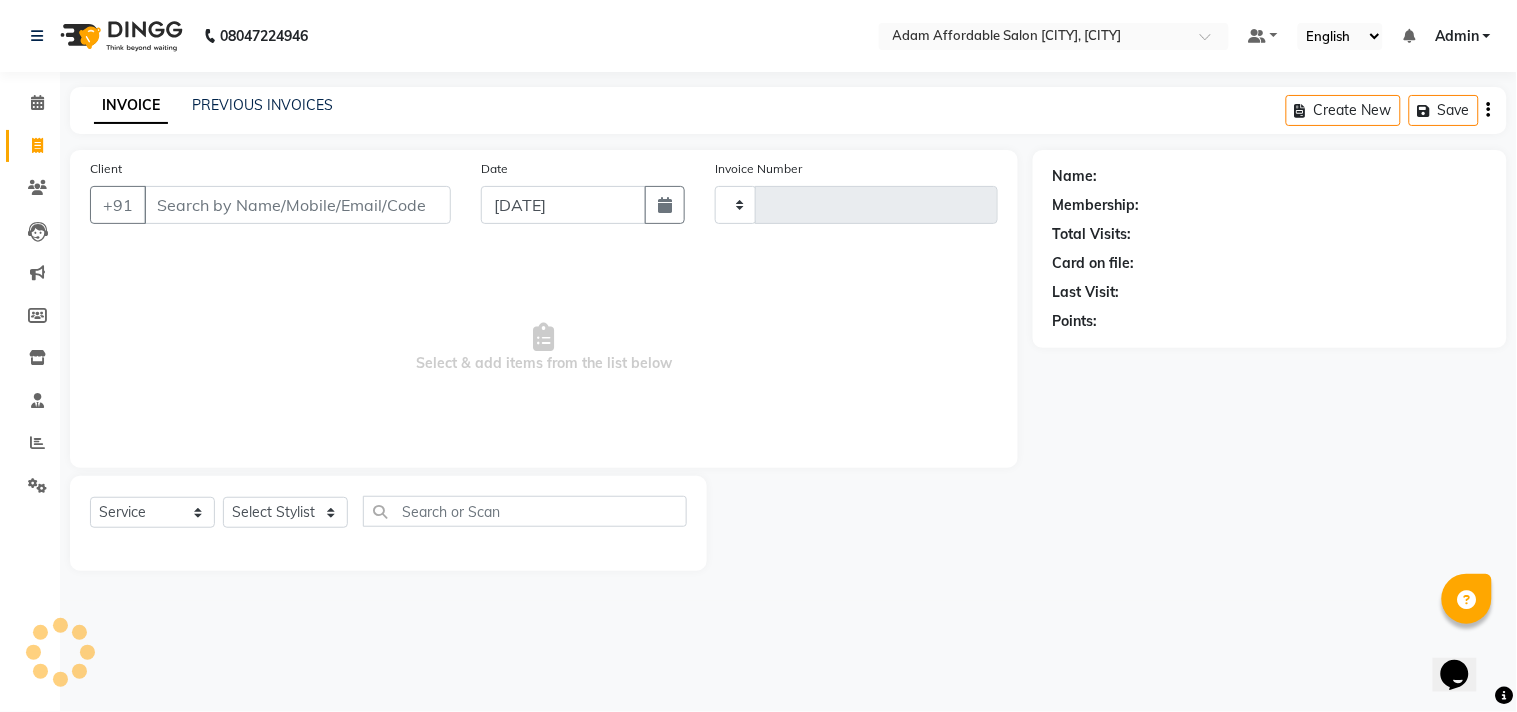 select on "8329" 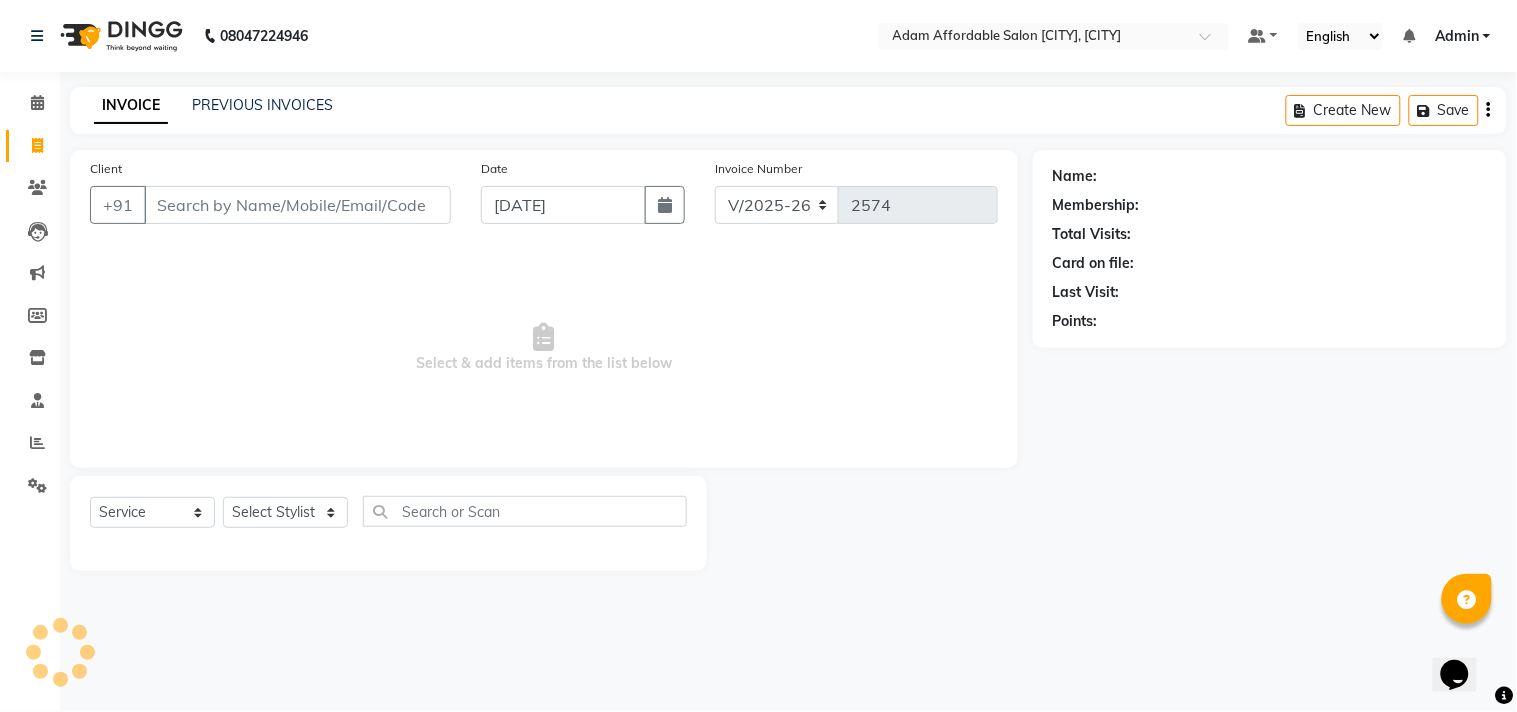click on "INVOICE PREVIOUS INVOICES" 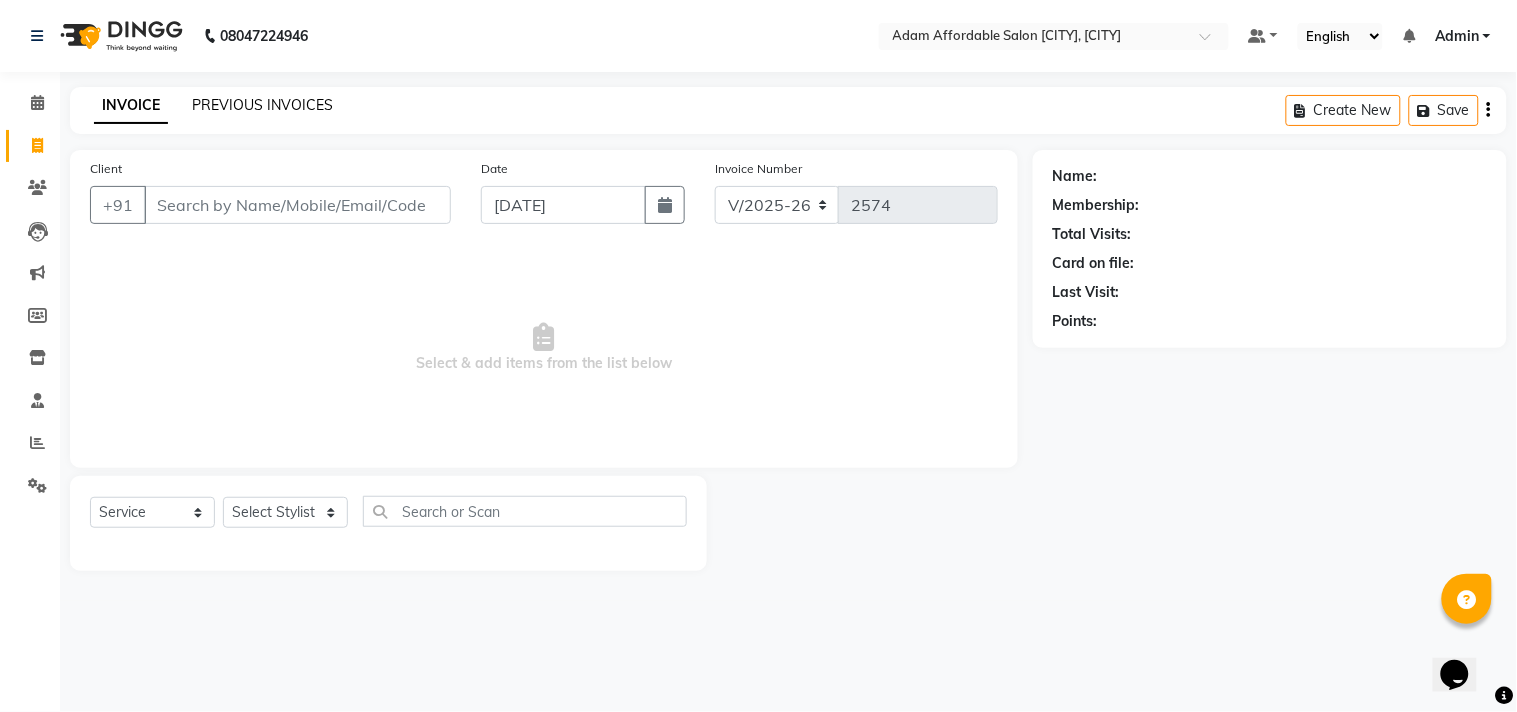 click on "PREVIOUS INVOICES" 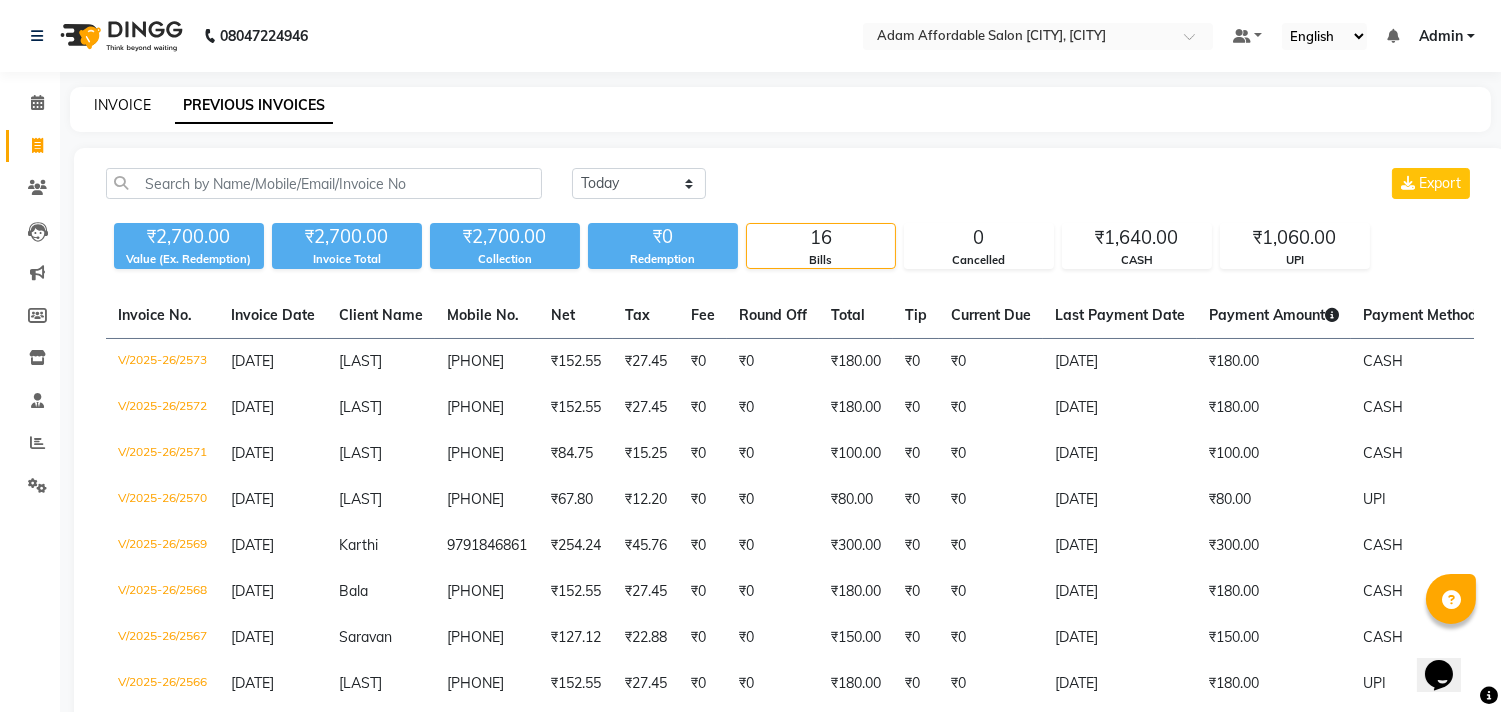 click on "INVOICE" 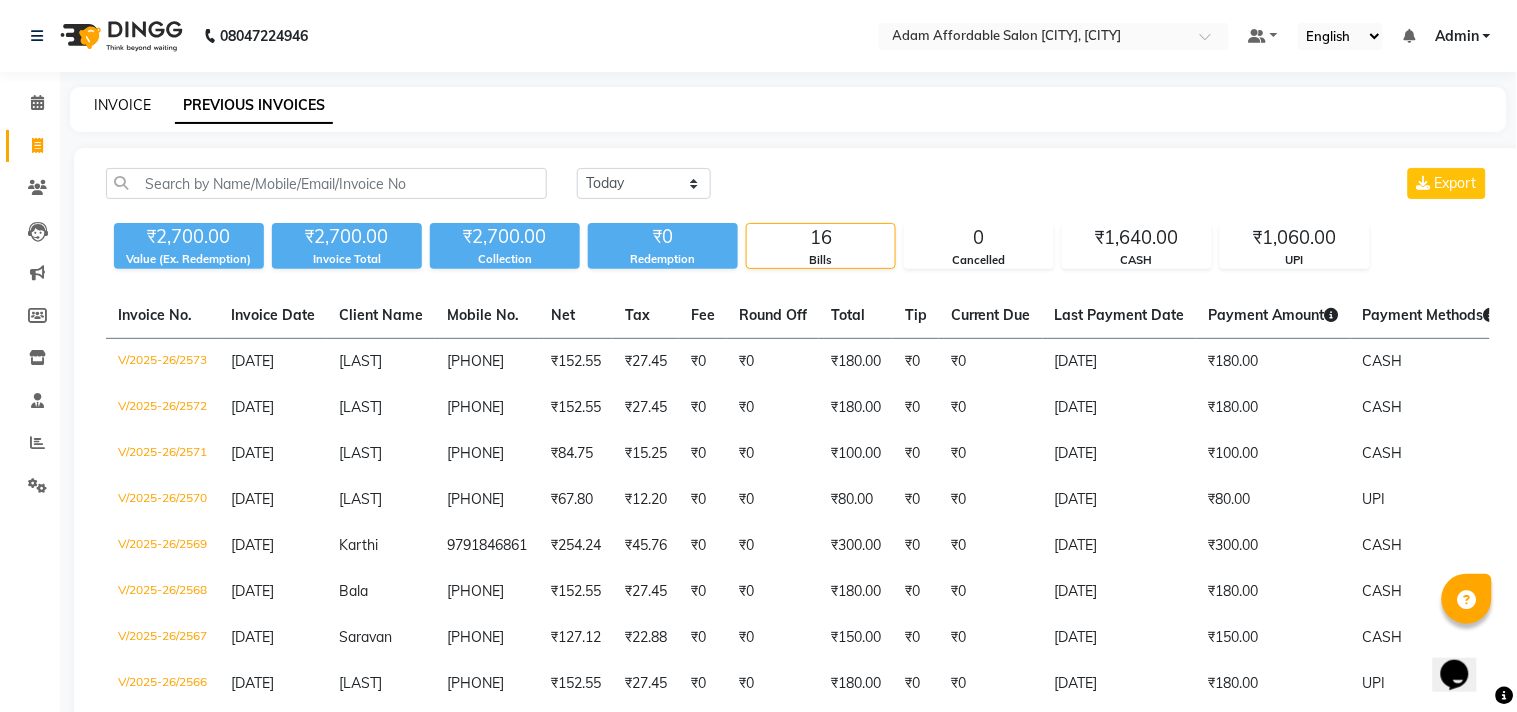 select on "8329" 